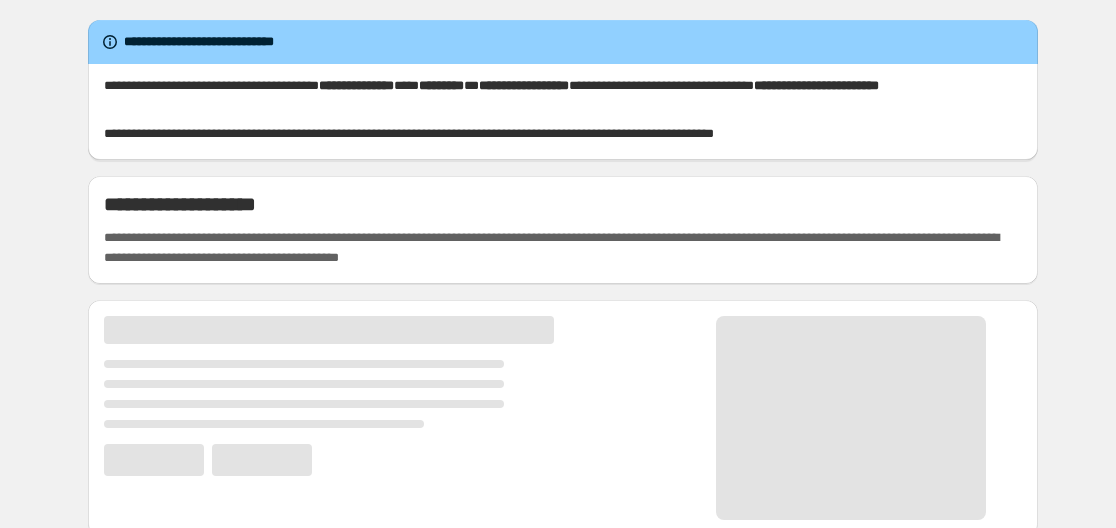 scroll, scrollTop: 0, scrollLeft: 0, axis: both 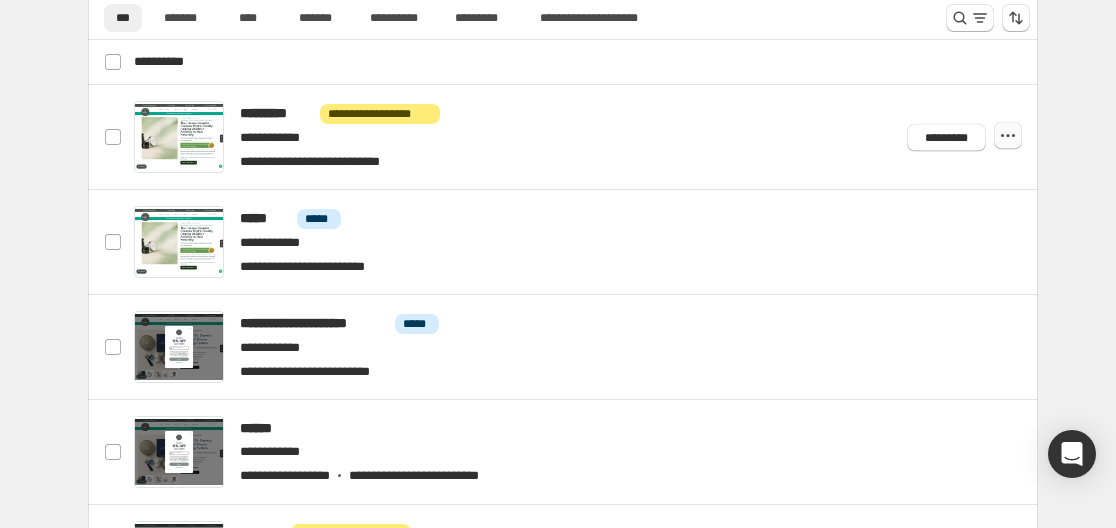 click at bounding box center [1008, 136] 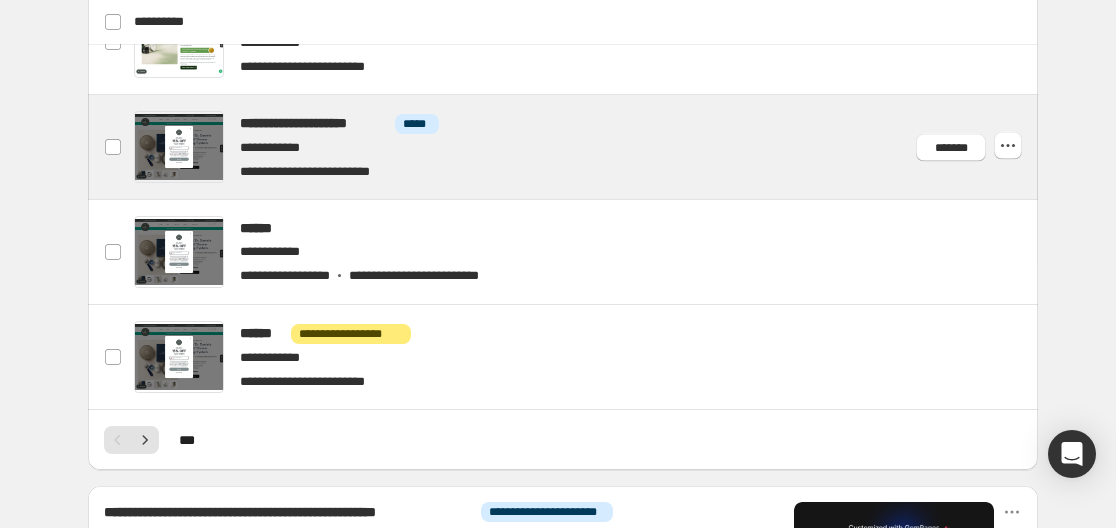 scroll, scrollTop: 1000, scrollLeft: 0, axis: vertical 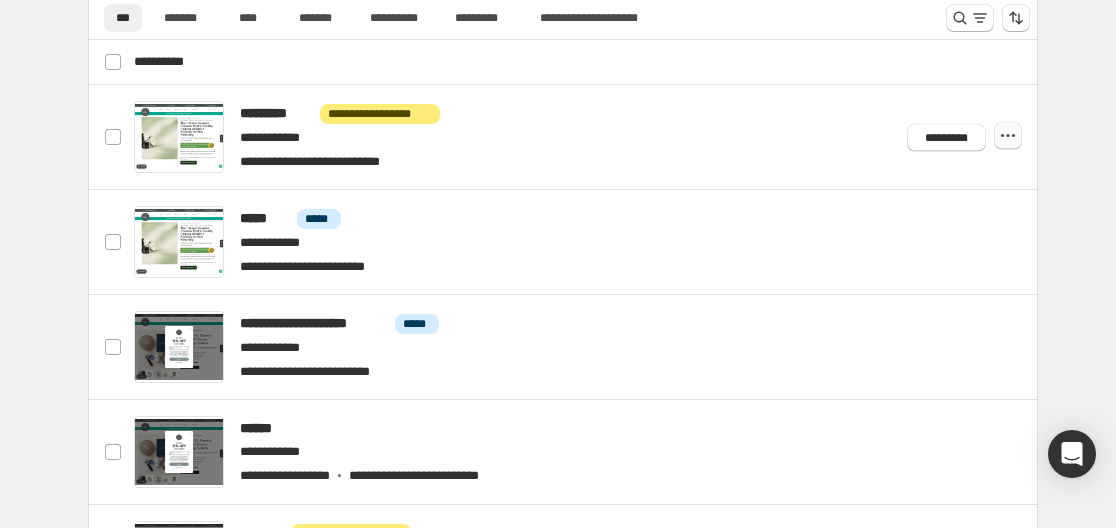 click at bounding box center [1008, 136] 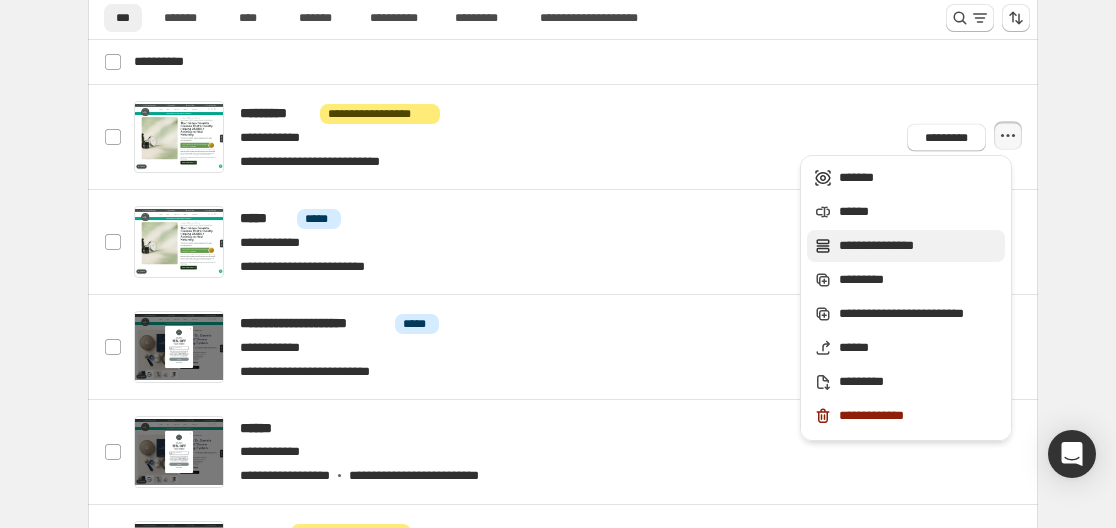 click on "**********" at bounding box center (919, 178) 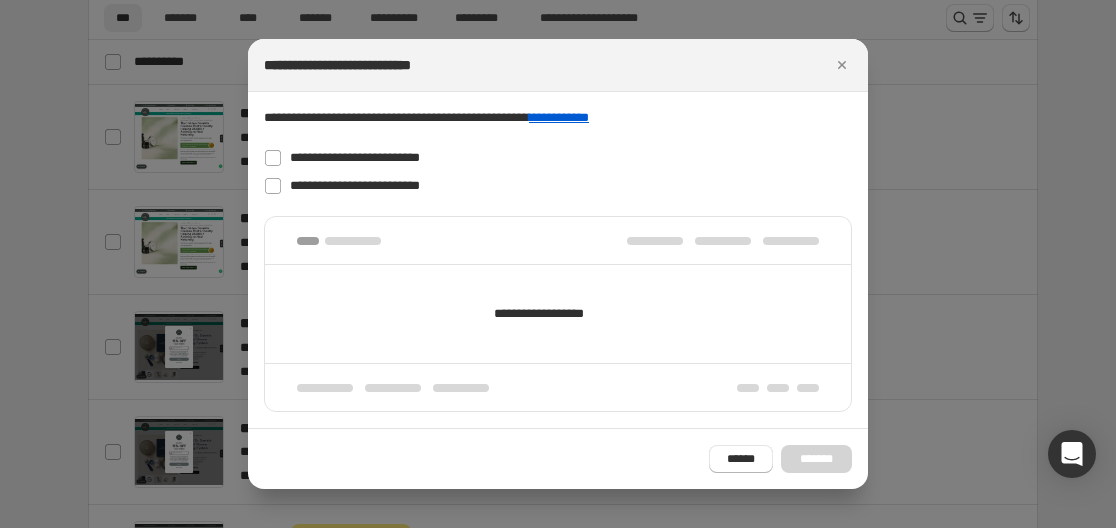 click on "**********" at bounding box center [558, 314] 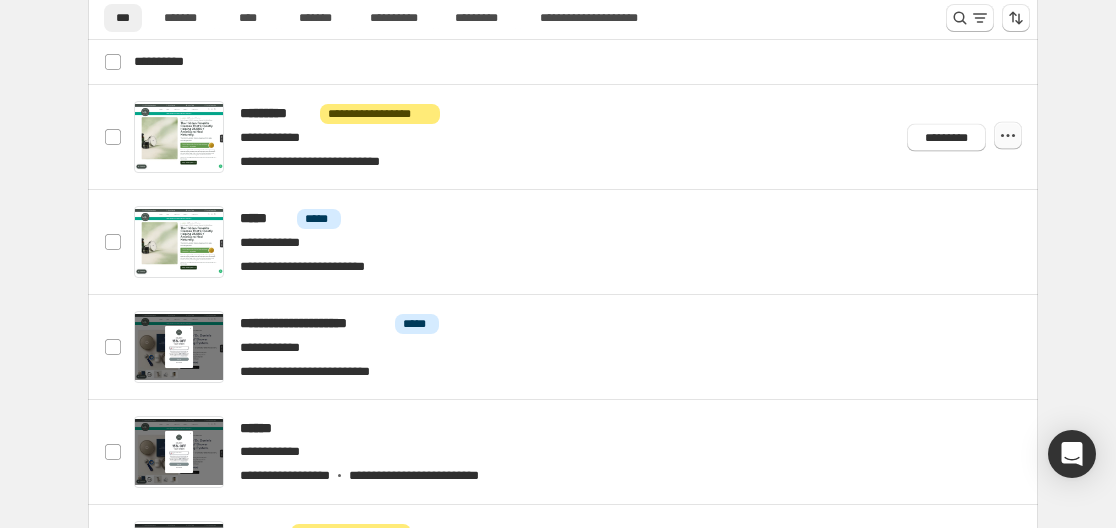 click at bounding box center (1008, 136) 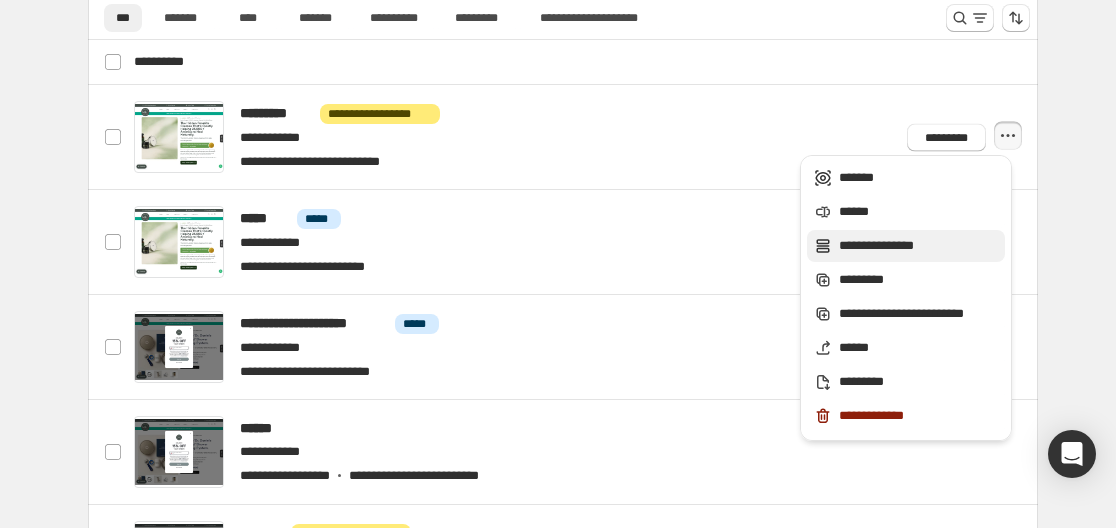 click on "**********" at bounding box center [919, 178] 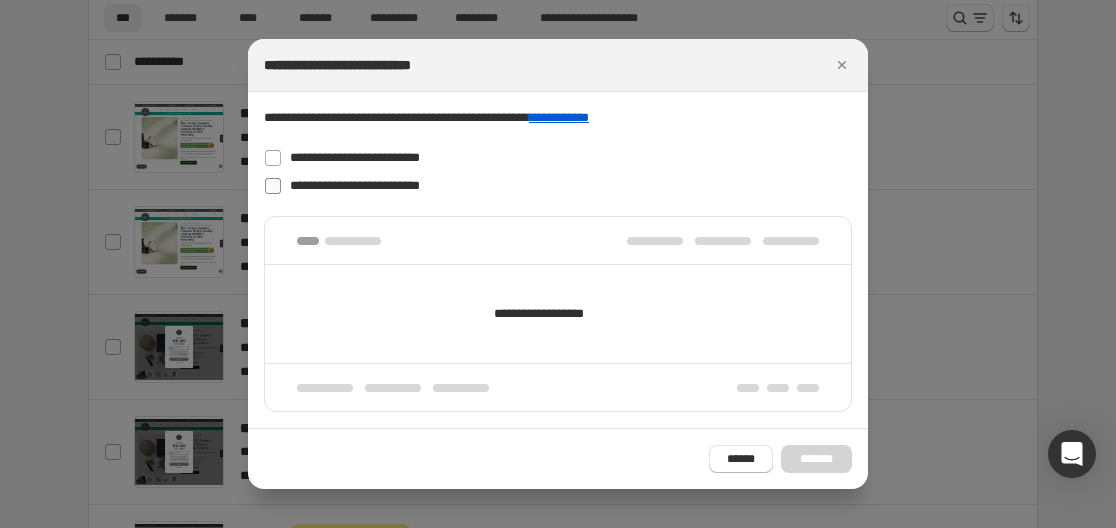 click on "**********" at bounding box center [355, 185] 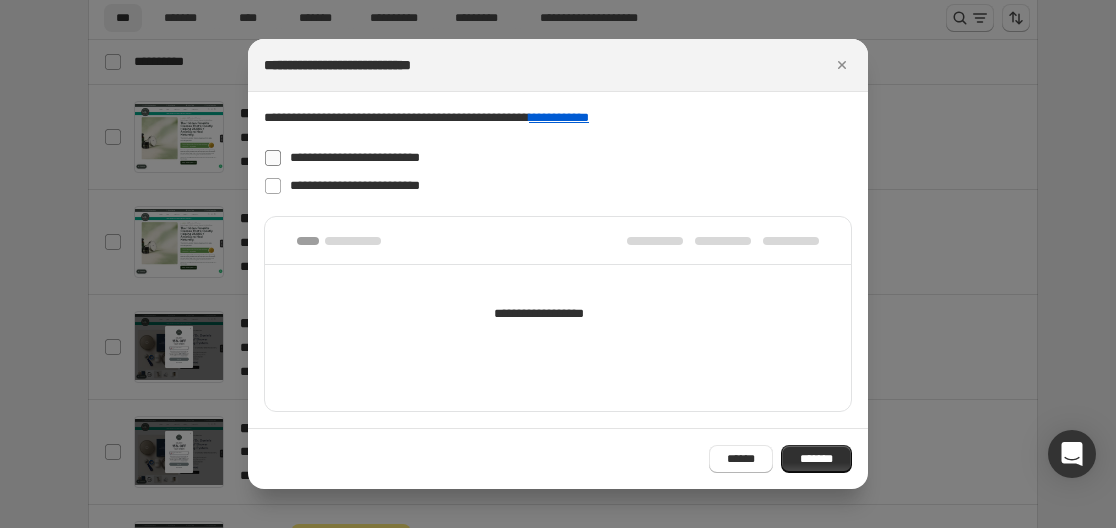 click on "**********" at bounding box center (355, 157) 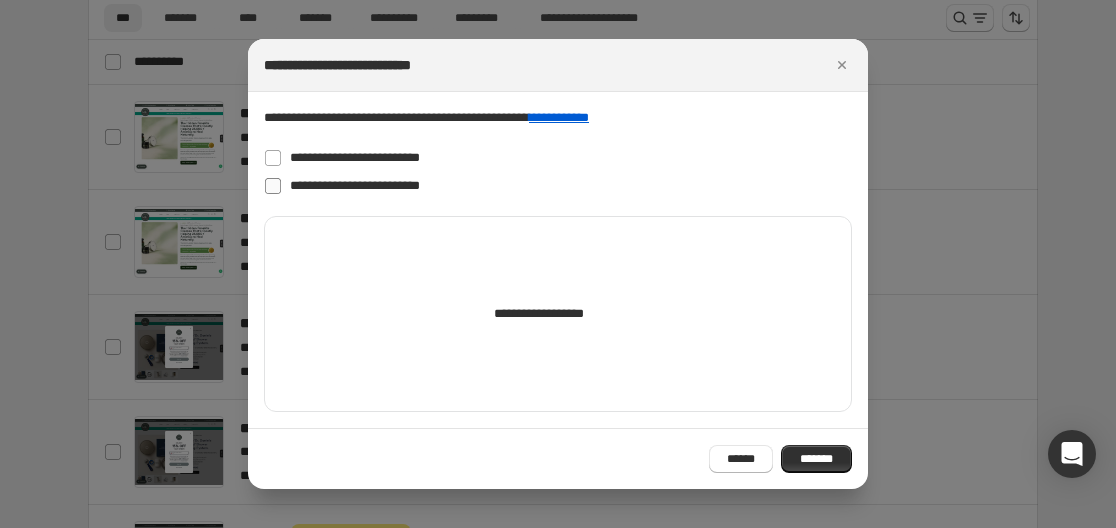 click on "**********" at bounding box center (355, 185) 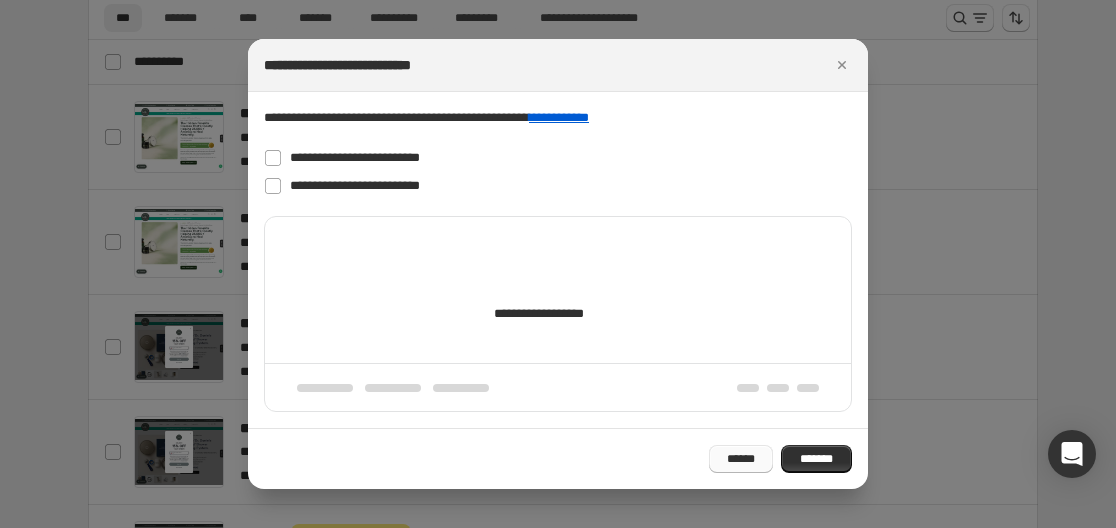 click on "******" at bounding box center [741, 459] 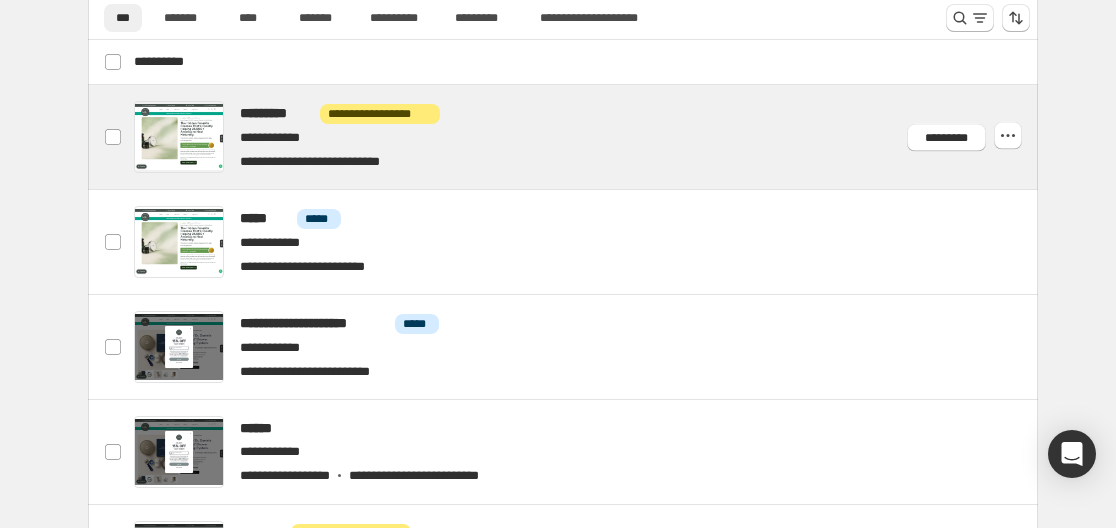 click at bounding box center (587, 137) 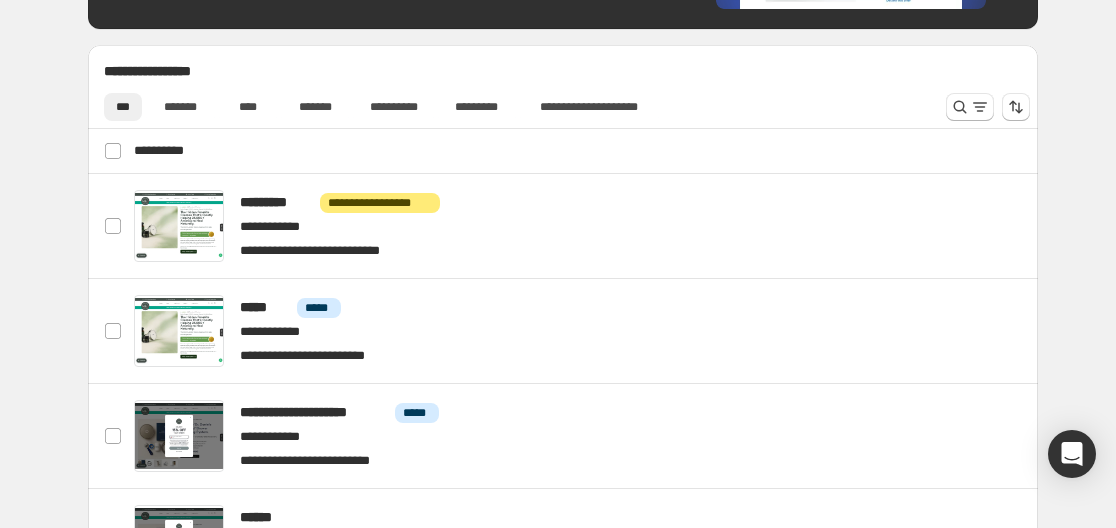 scroll, scrollTop: 900, scrollLeft: 0, axis: vertical 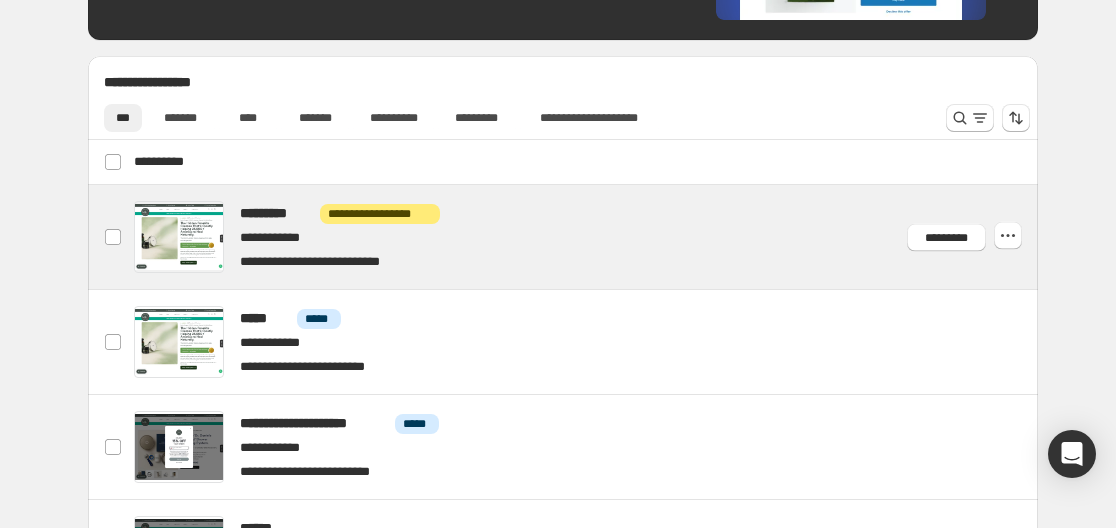 click at bounding box center [587, 237] 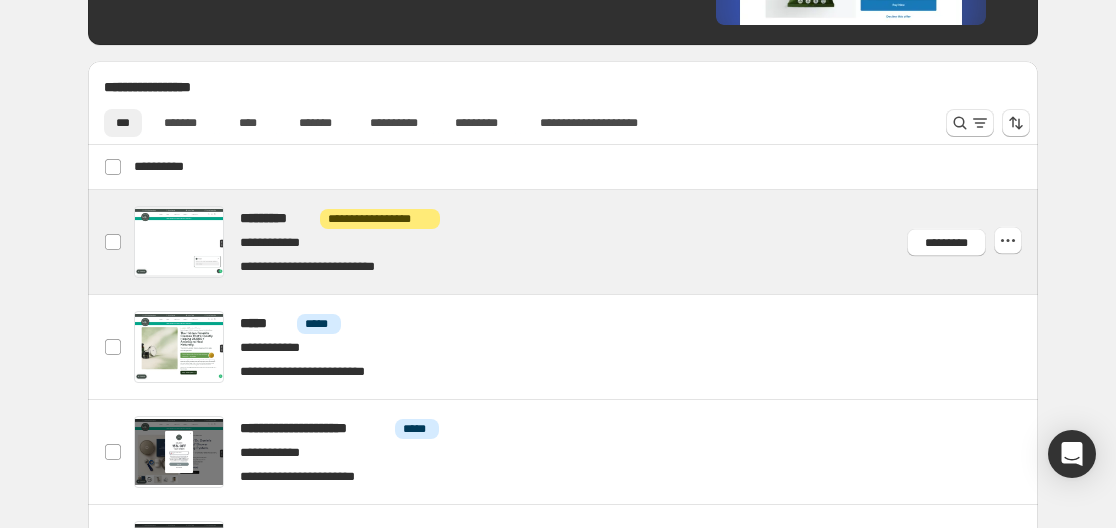 scroll, scrollTop: 900, scrollLeft: 0, axis: vertical 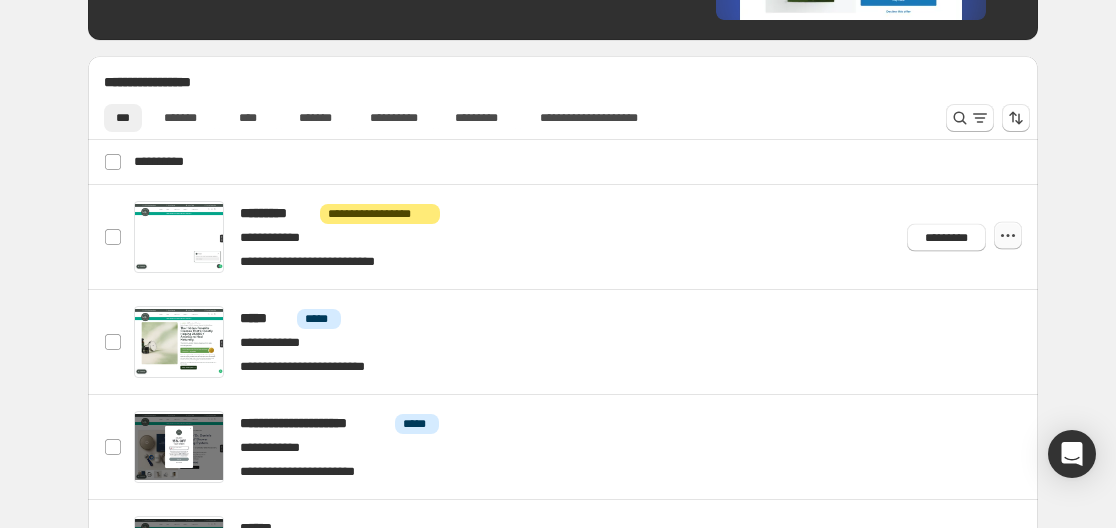 click at bounding box center (1008, 236) 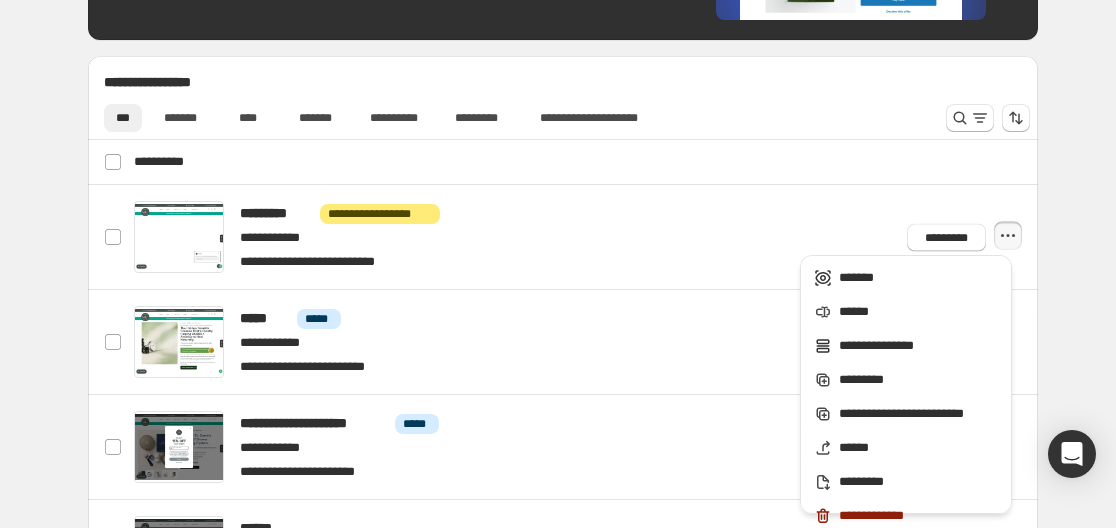 click on "**********" at bounding box center (563, 239) 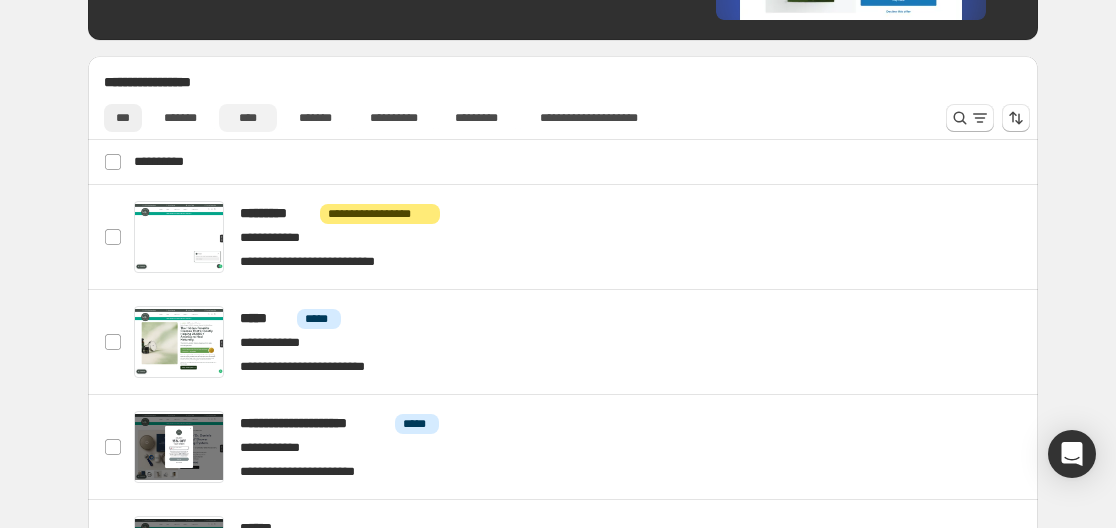 click on "****" at bounding box center (248, 118) 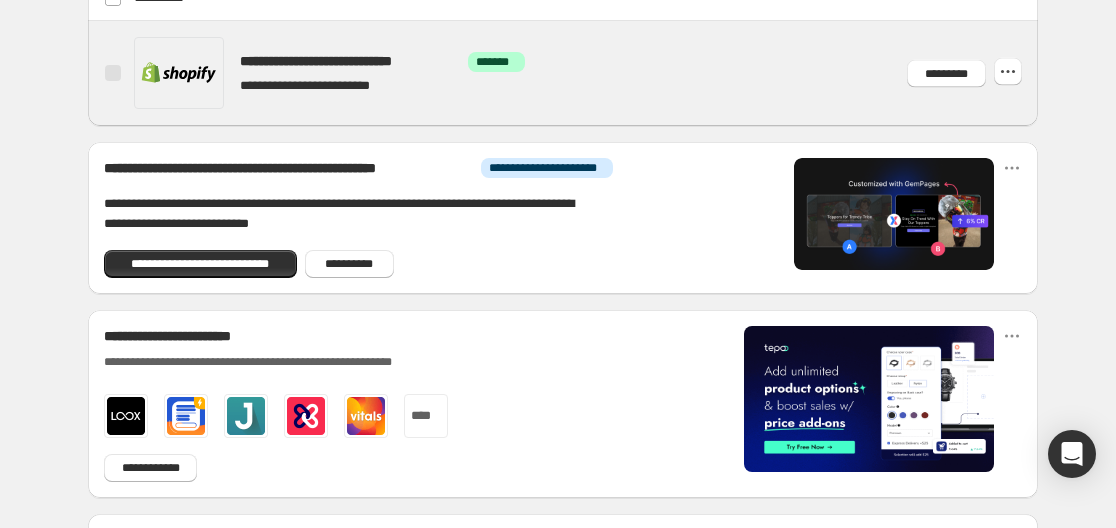 scroll, scrollTop: 770, scrollLeft: 0, axis: vertical 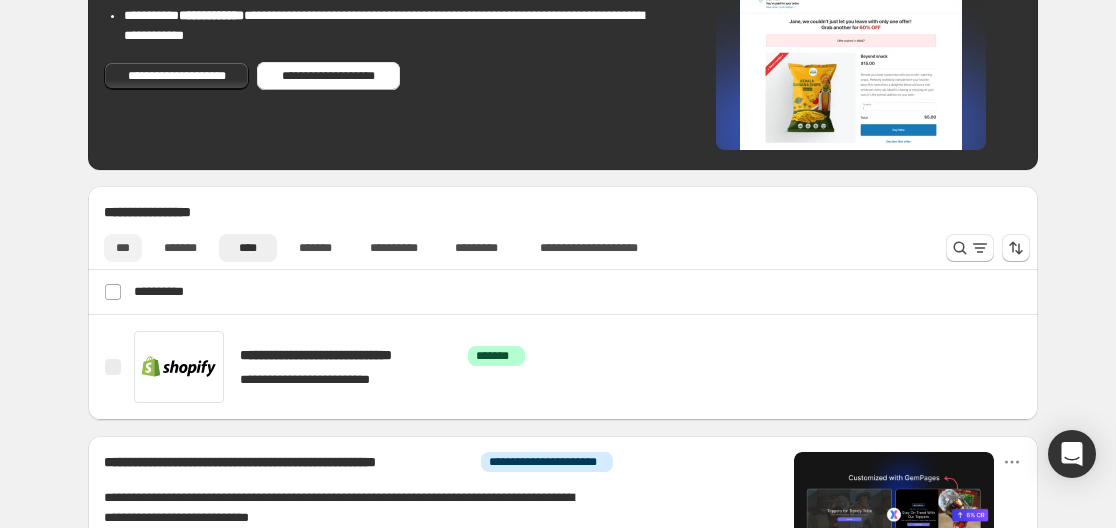 click on "***" at bounding box center [123, 248] 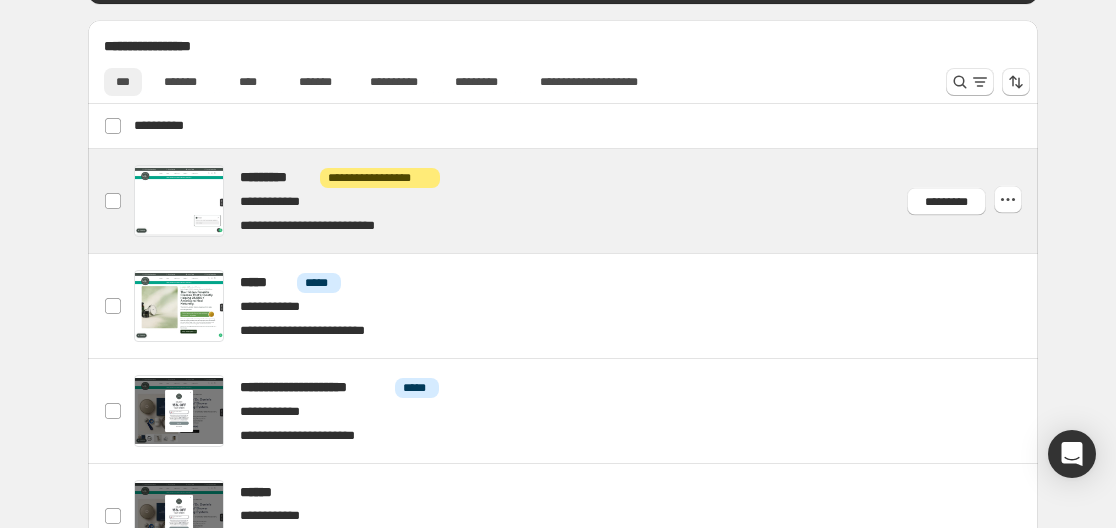 scroll, scrollTop: 970, scrollLeft: 0, axis: vertical 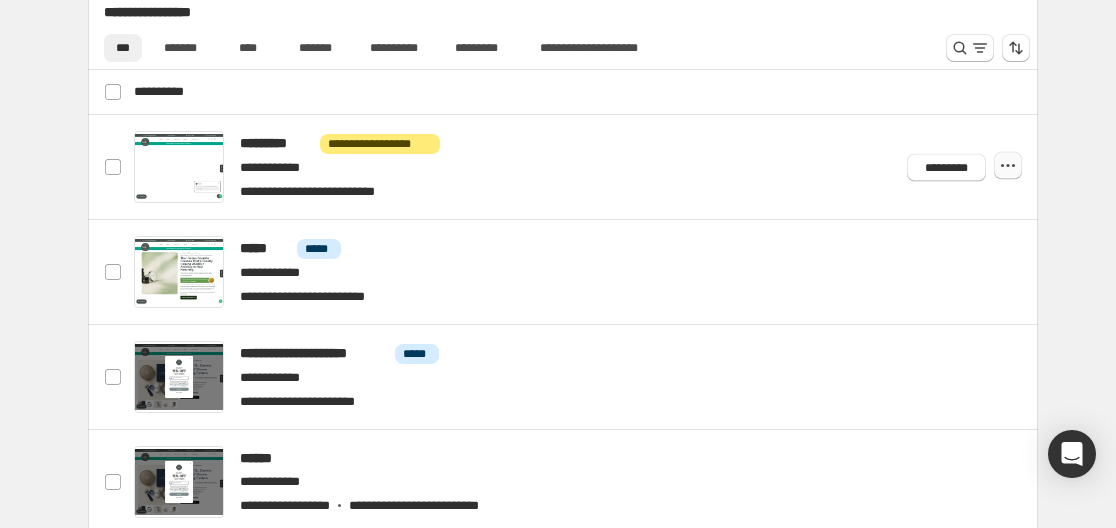 click at bounding box center [1008, 166] 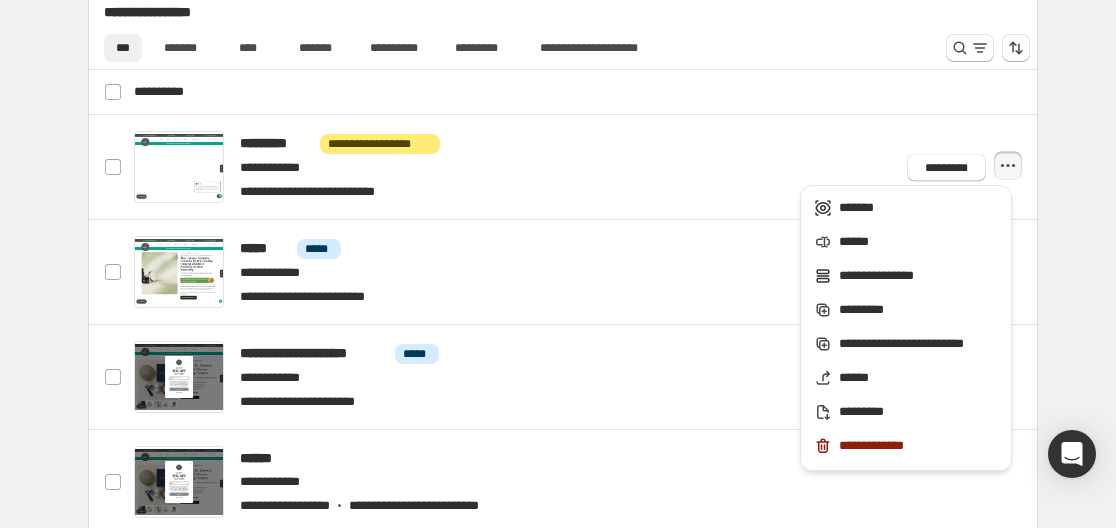 click on "**********" at bounding box center [563, 169] 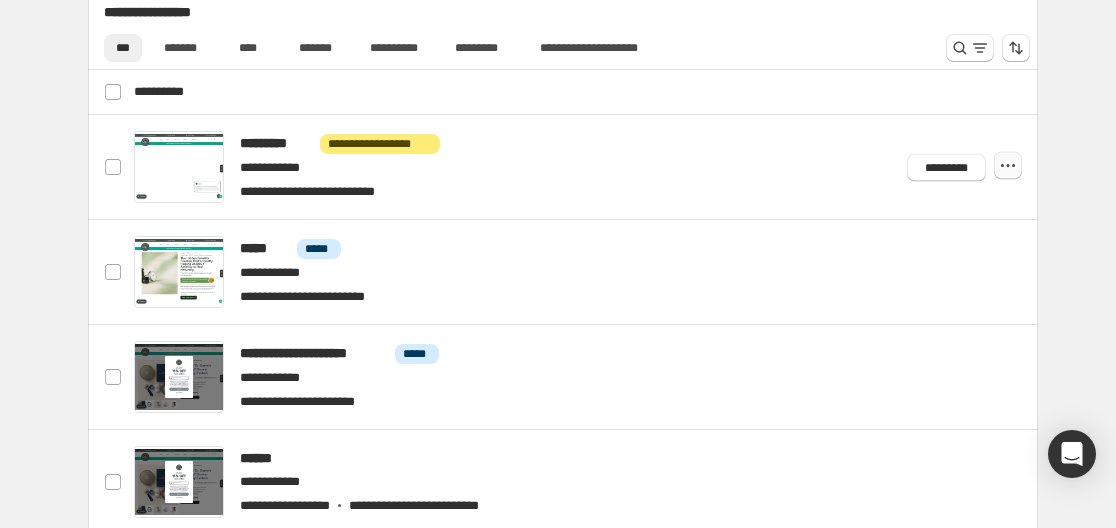 click at bounding box center (1008, 166) 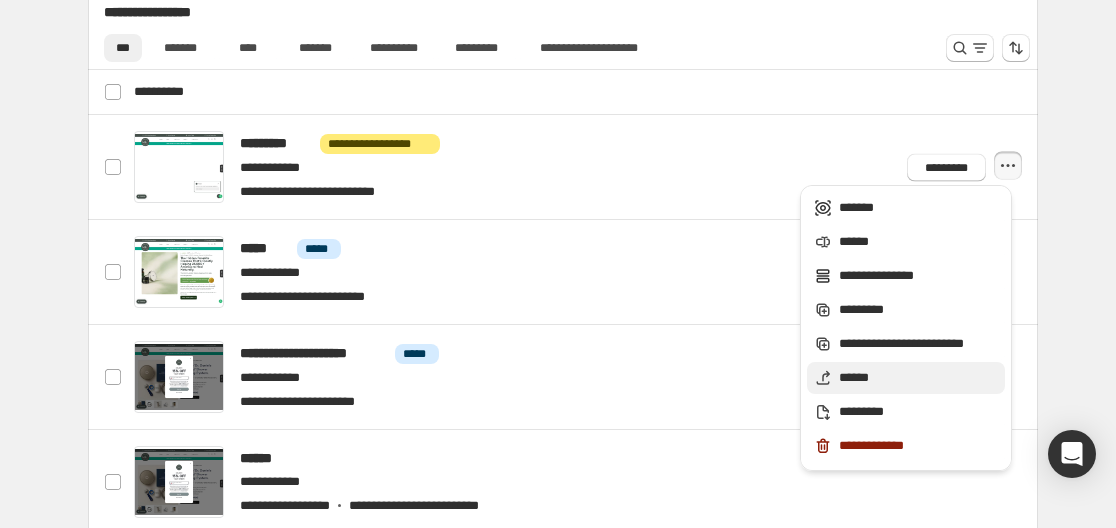 click on "******" at bounding box center (919, 208) 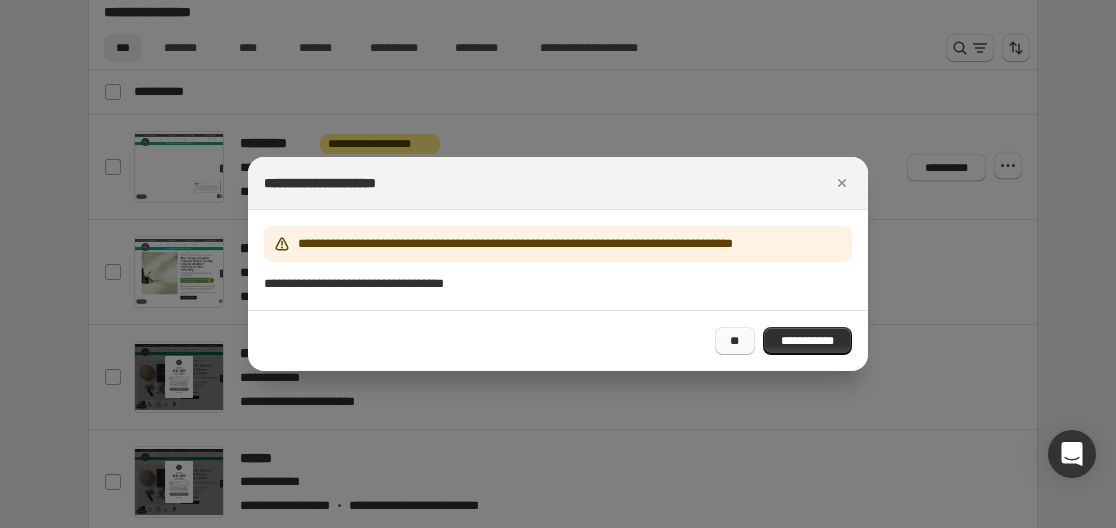 click on "**" at bounding box center (735, 341) 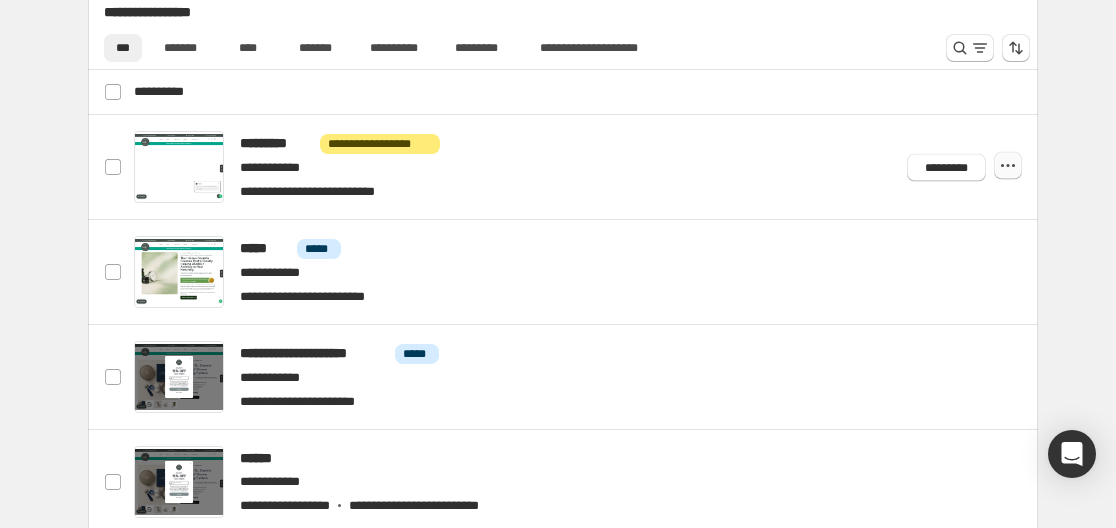 click at bounding box center [1008, 166] 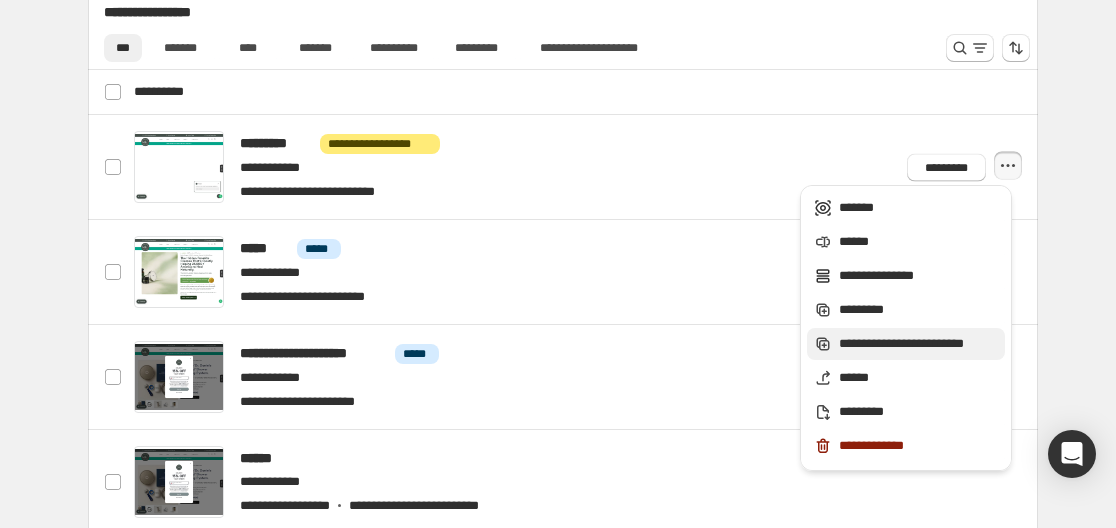 click on "**********" at bounding box center (919, 208) 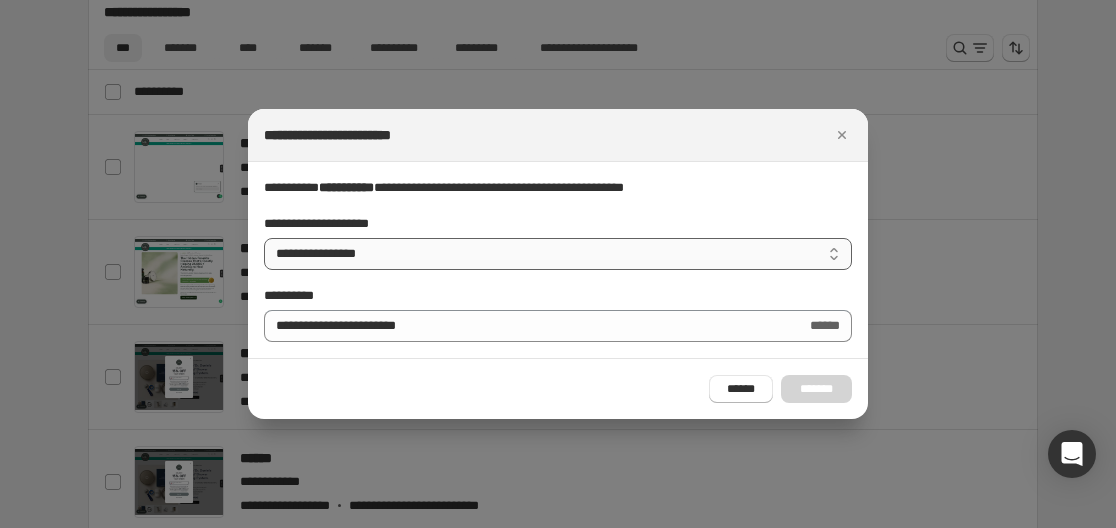 click on "**********" at bounding box center (558, 254) 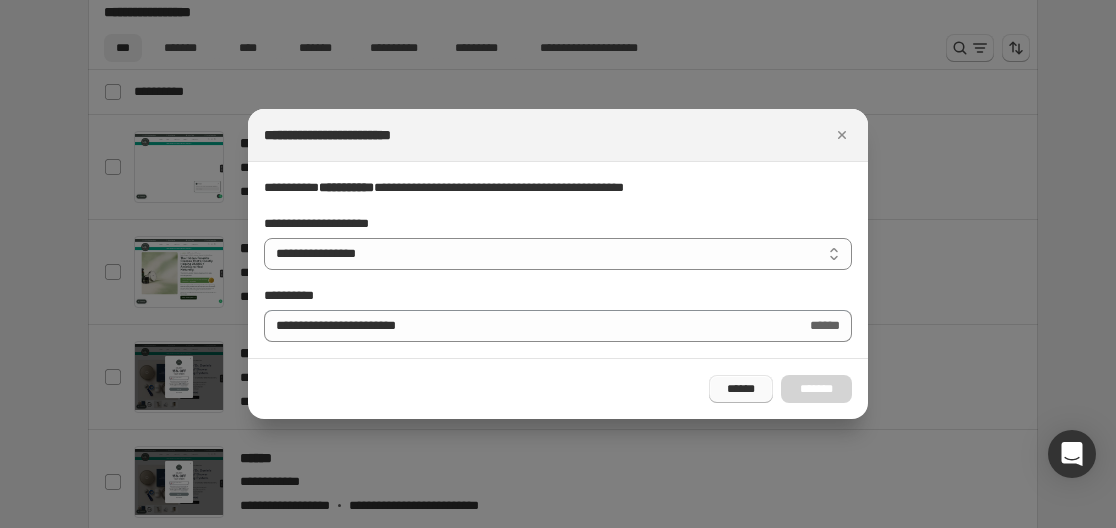 click on "******" at bounding box center (741, 389) 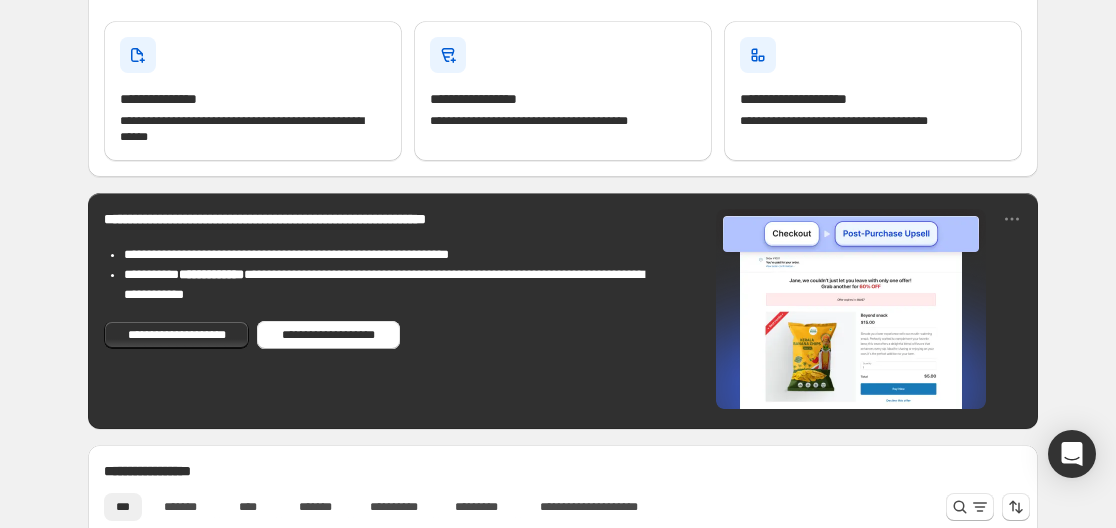 scroll, scrollTop: 500, scrollLeft: 0, axis: vertical 